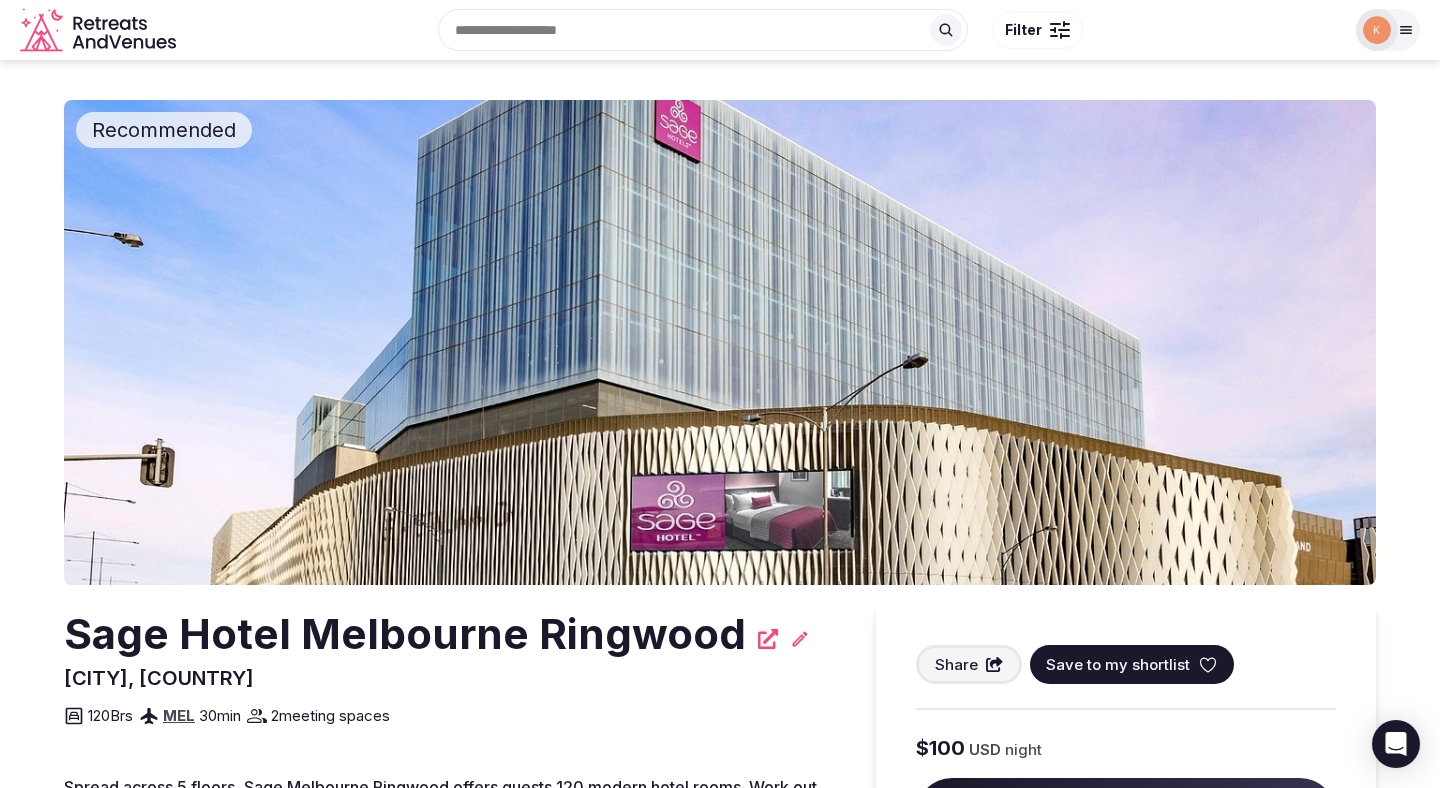 scroll, scrollTop: 0, scrollLeft: 0, axis: both 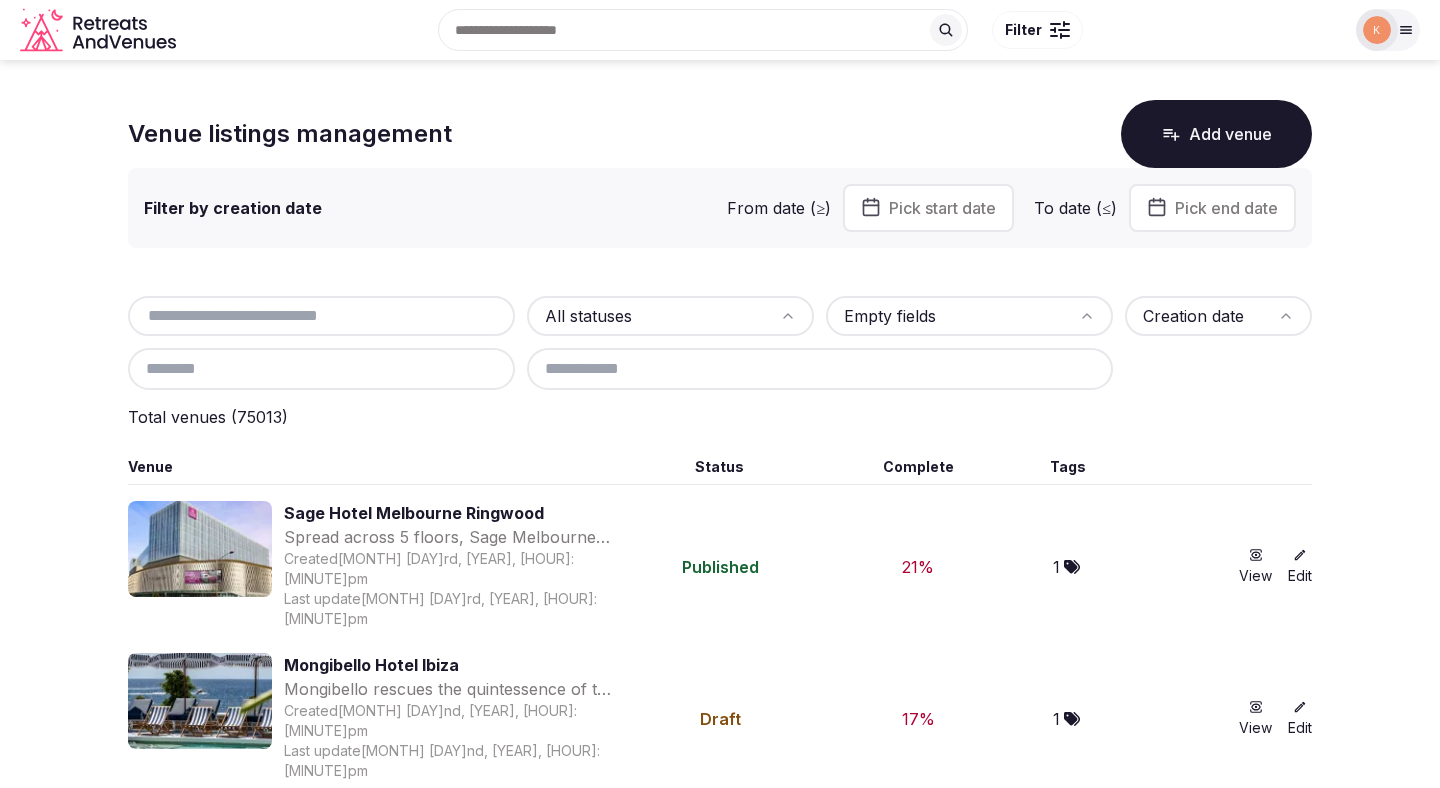 click at bounding box center [321, 316] 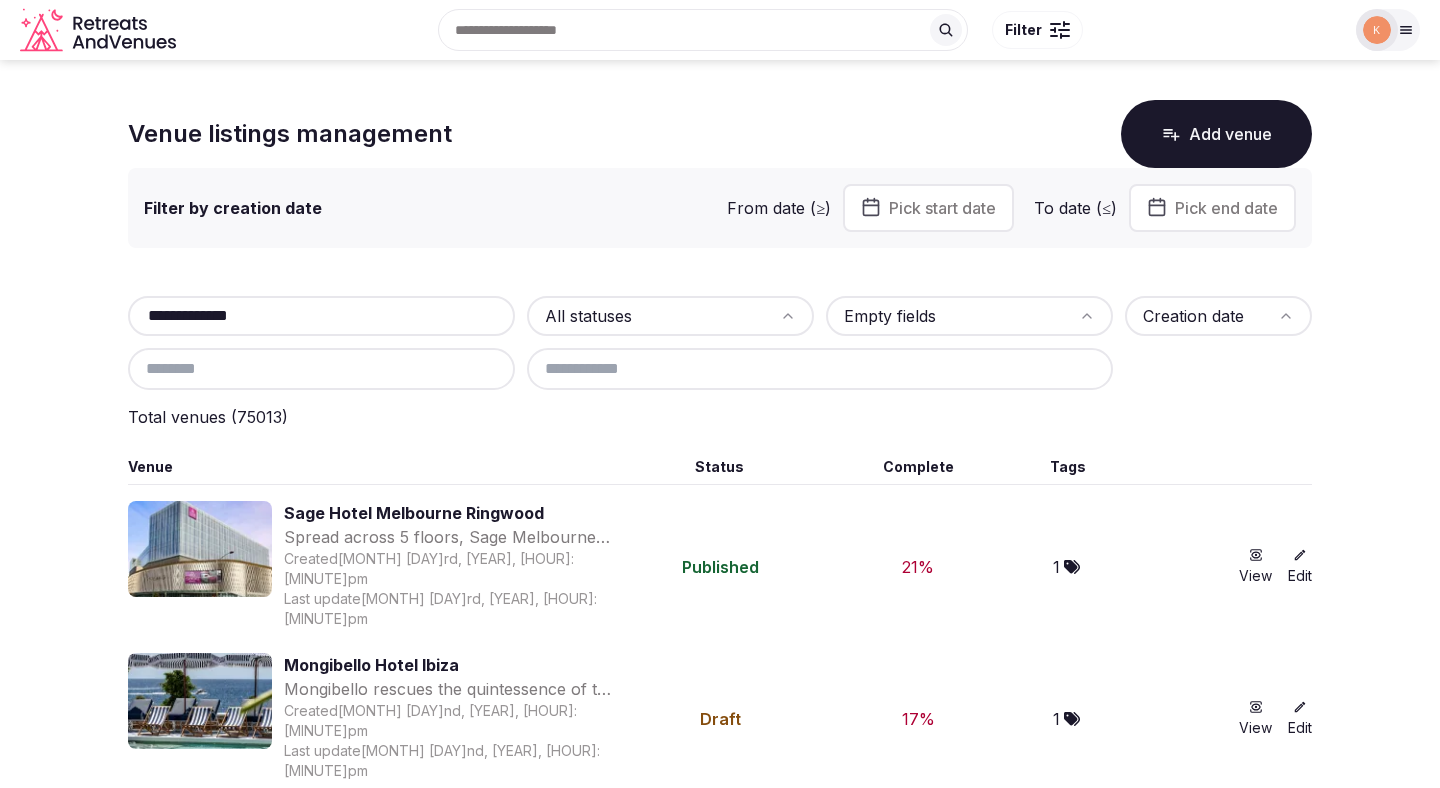type on "**********" 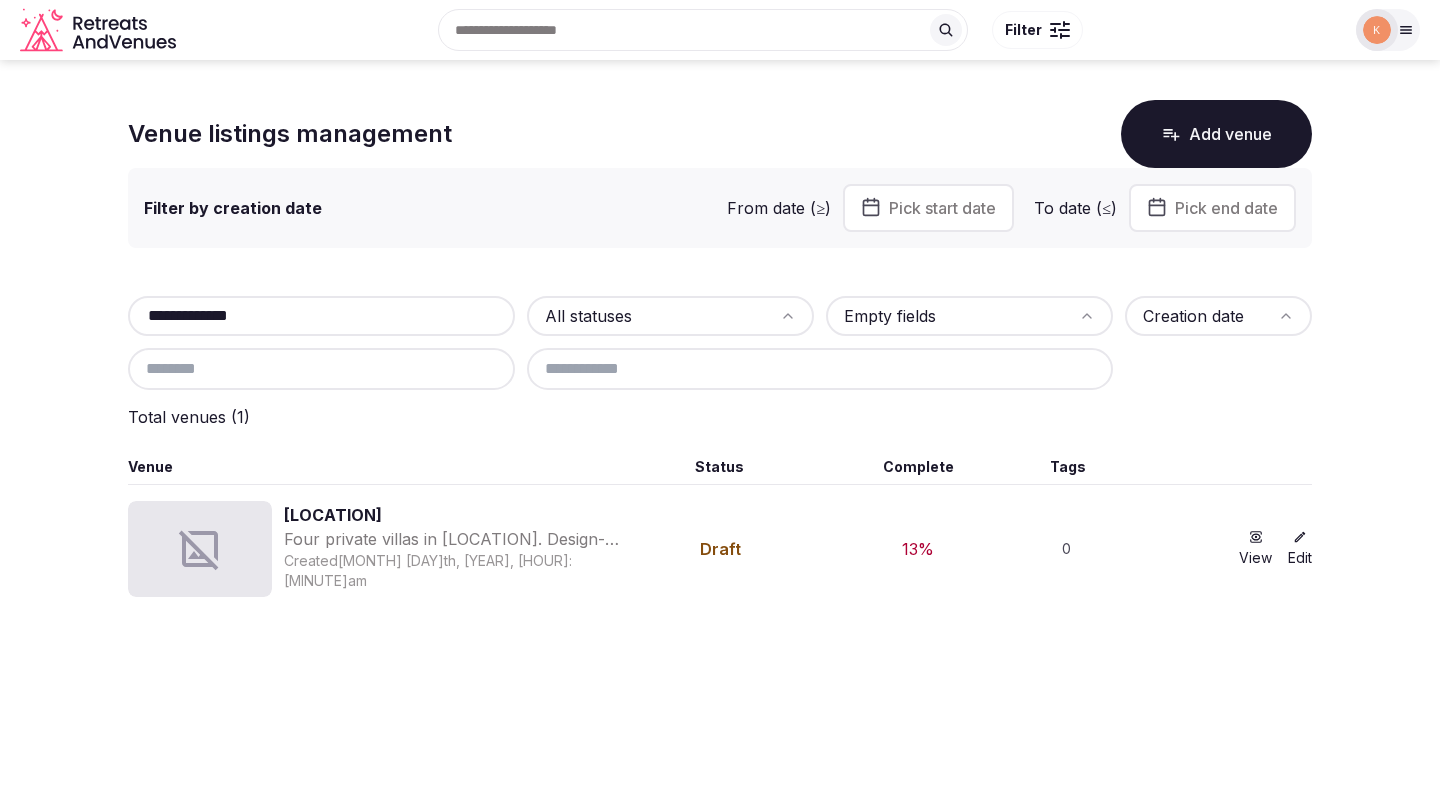 click on "Casas de Agua" at bounding box center [451, 515] 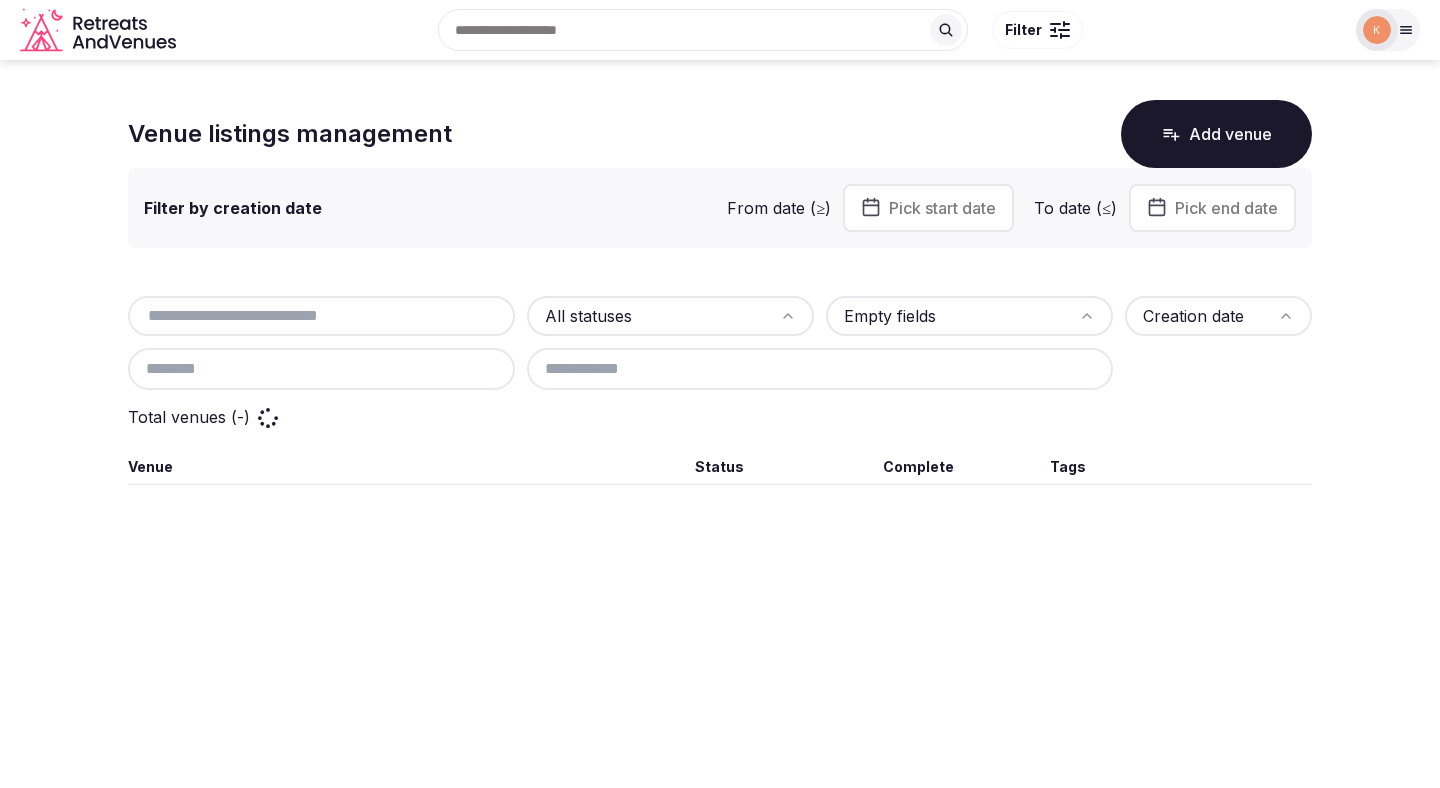 scroll, scrollTop: 0, scrollLeft: 0, axis: both 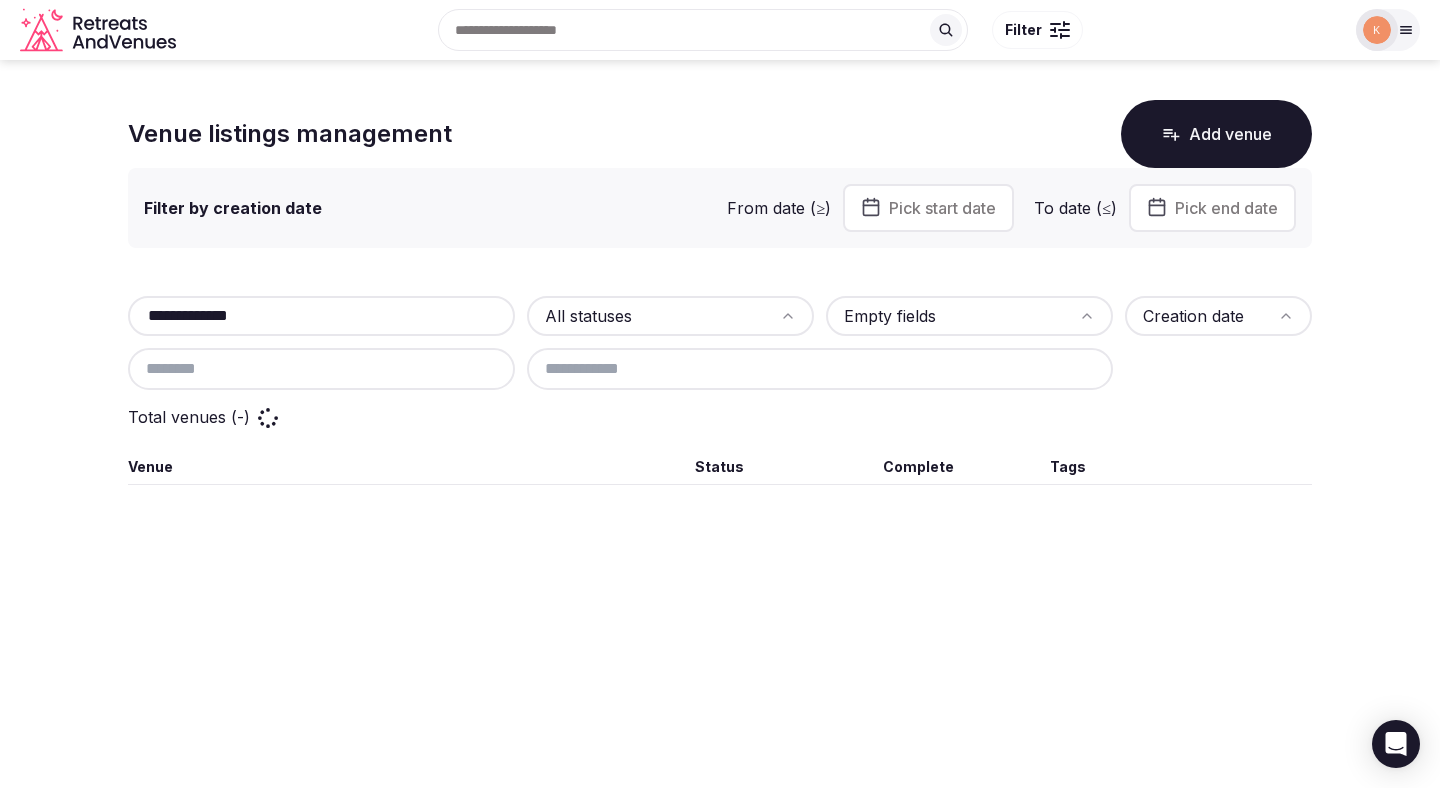 type on "**********" 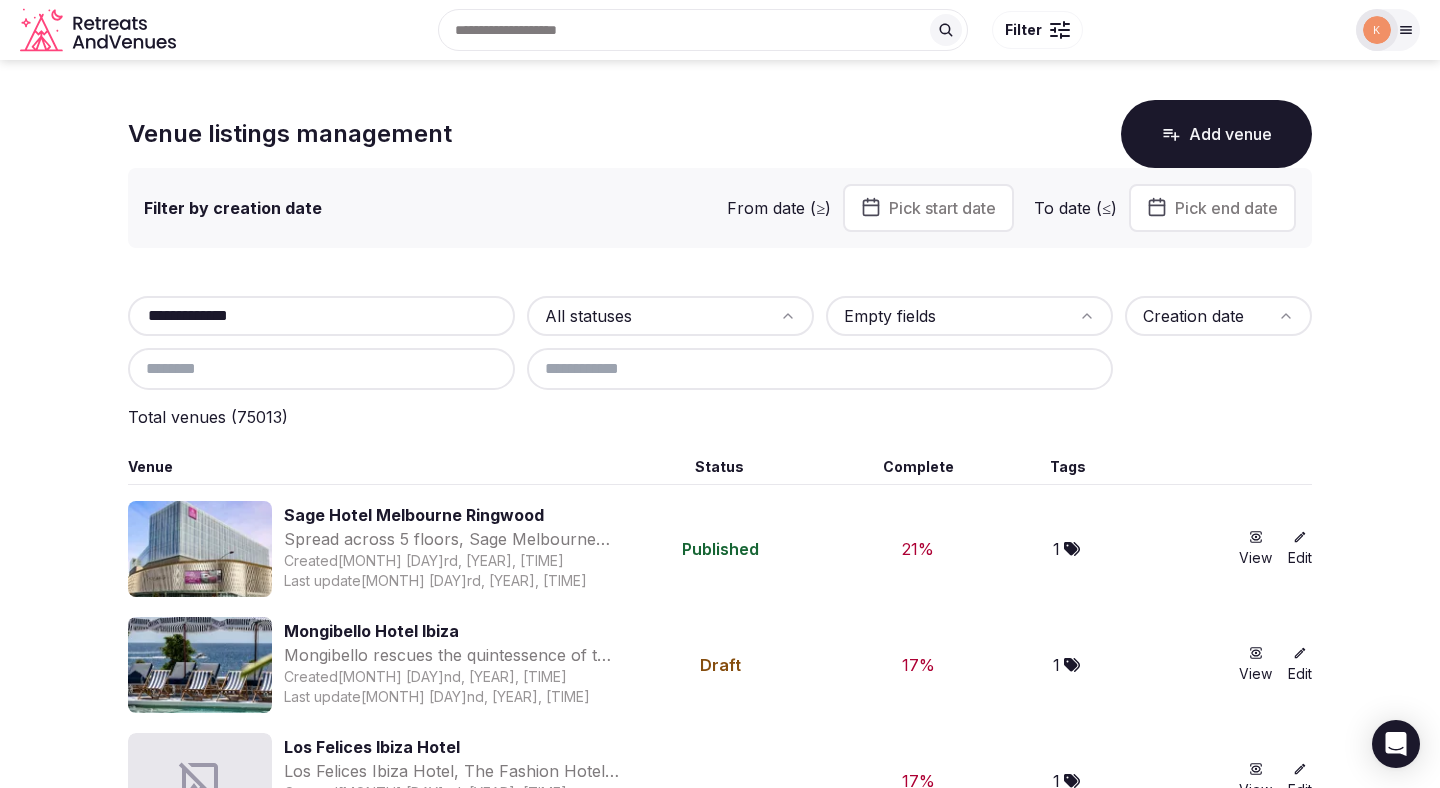 click on "**********" at bounding box center [321, 316] 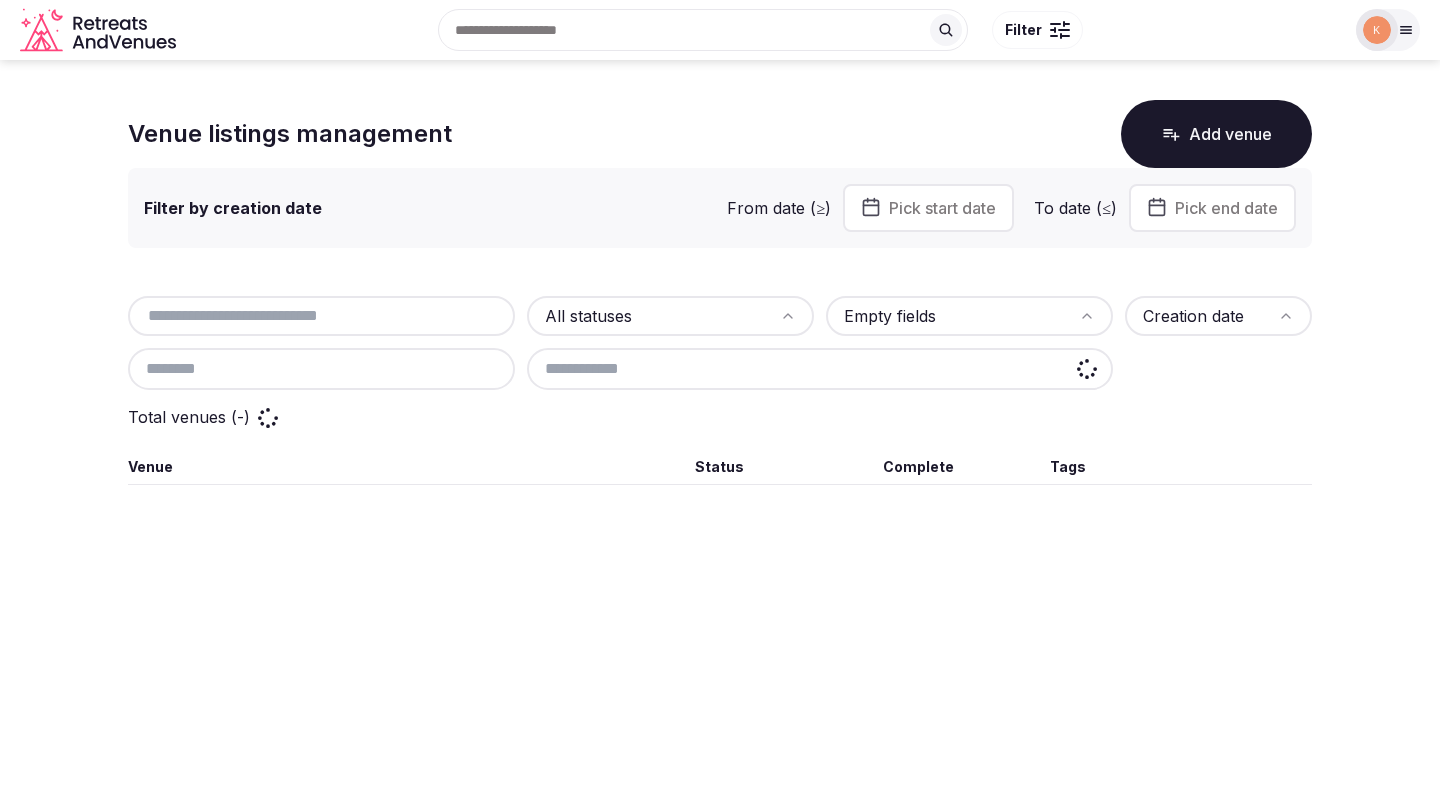 scroll, scrollTop: 0, scrollLeft: 0, axis: both 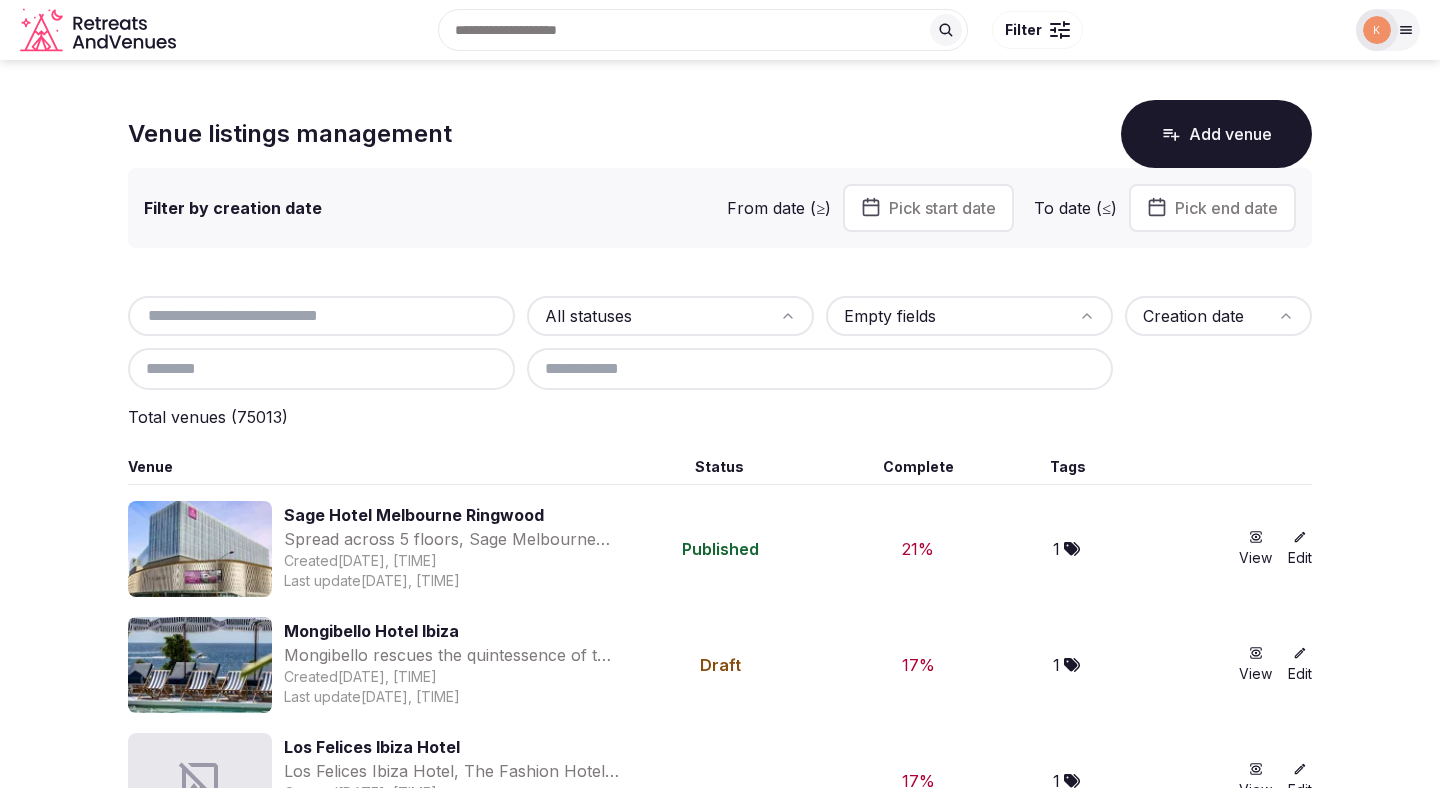 click at bounding box center (321, 316) 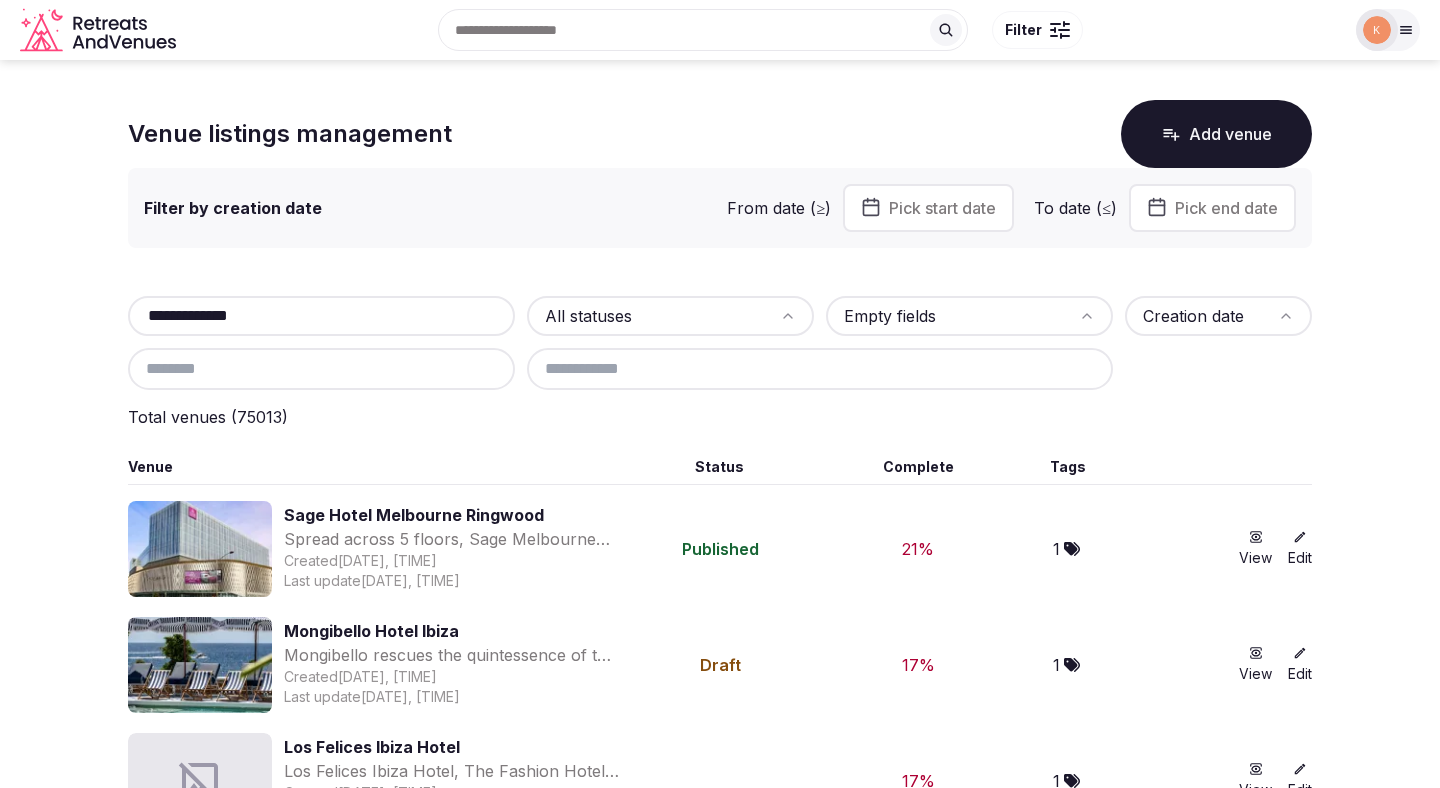 type on "**********" 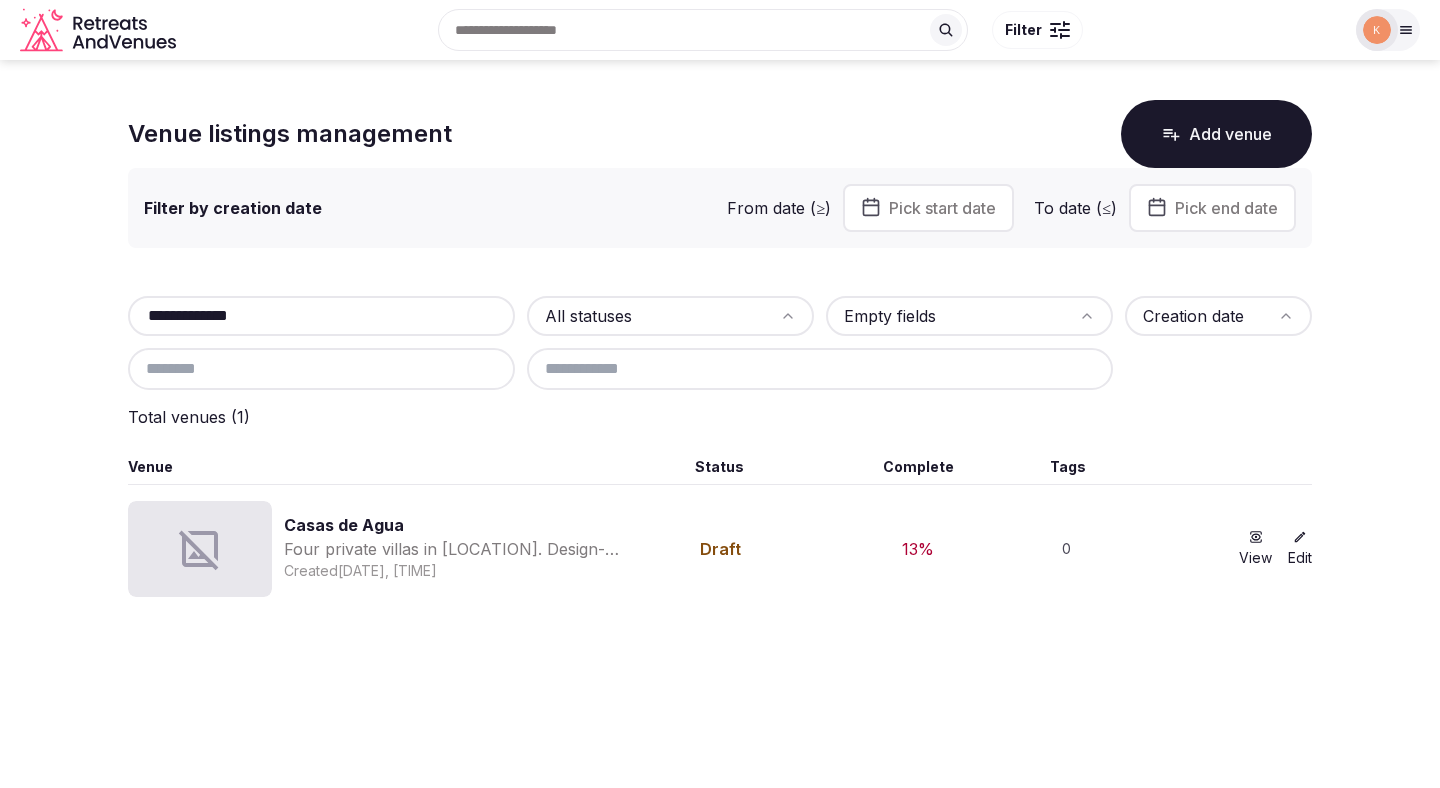 click on "Casas de Agua" at bounding box center [451, 525] 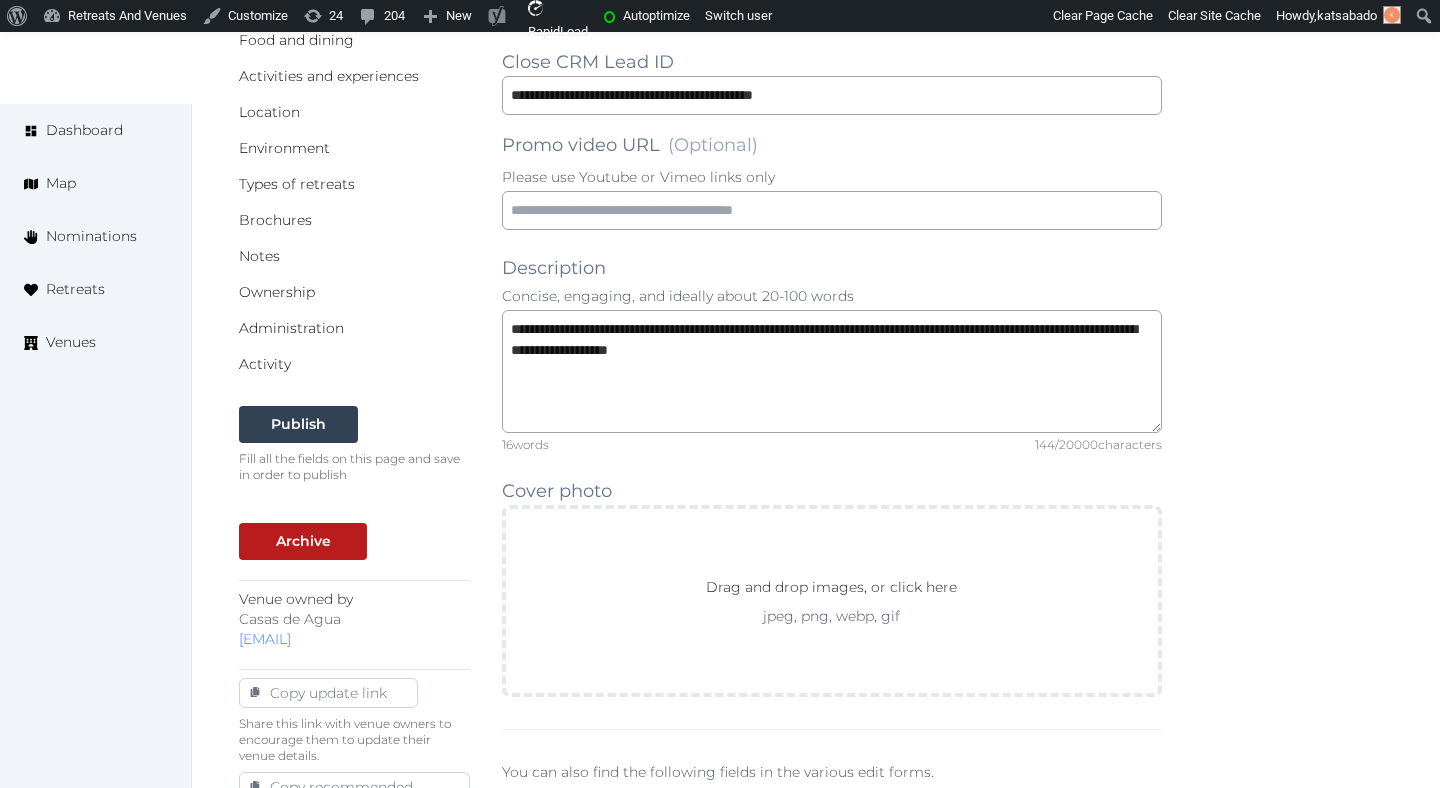 scroll, scrollTop: 425, scrollLeft: 0, axis: vertical 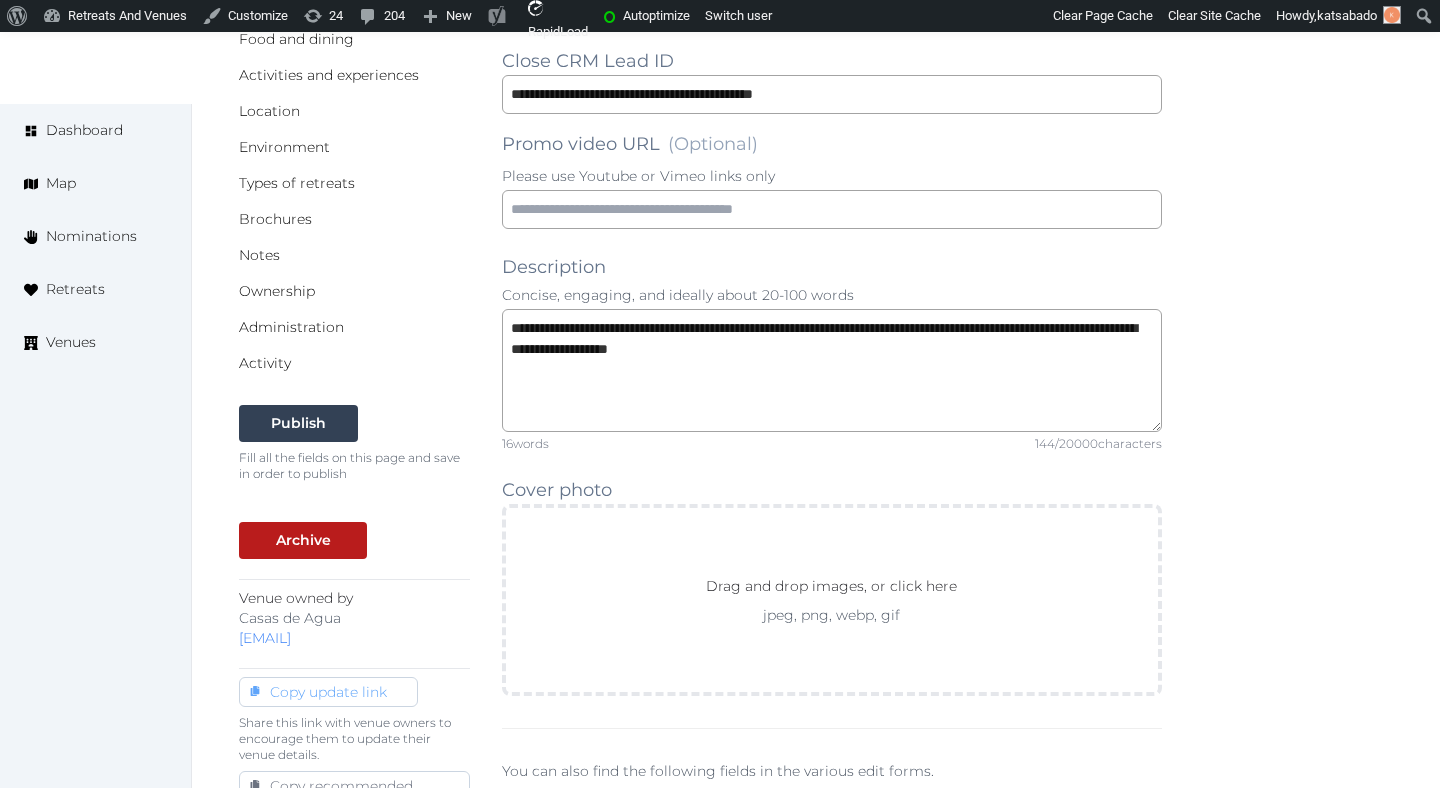 click on "Copy update link" at bounding box center (328, 692) 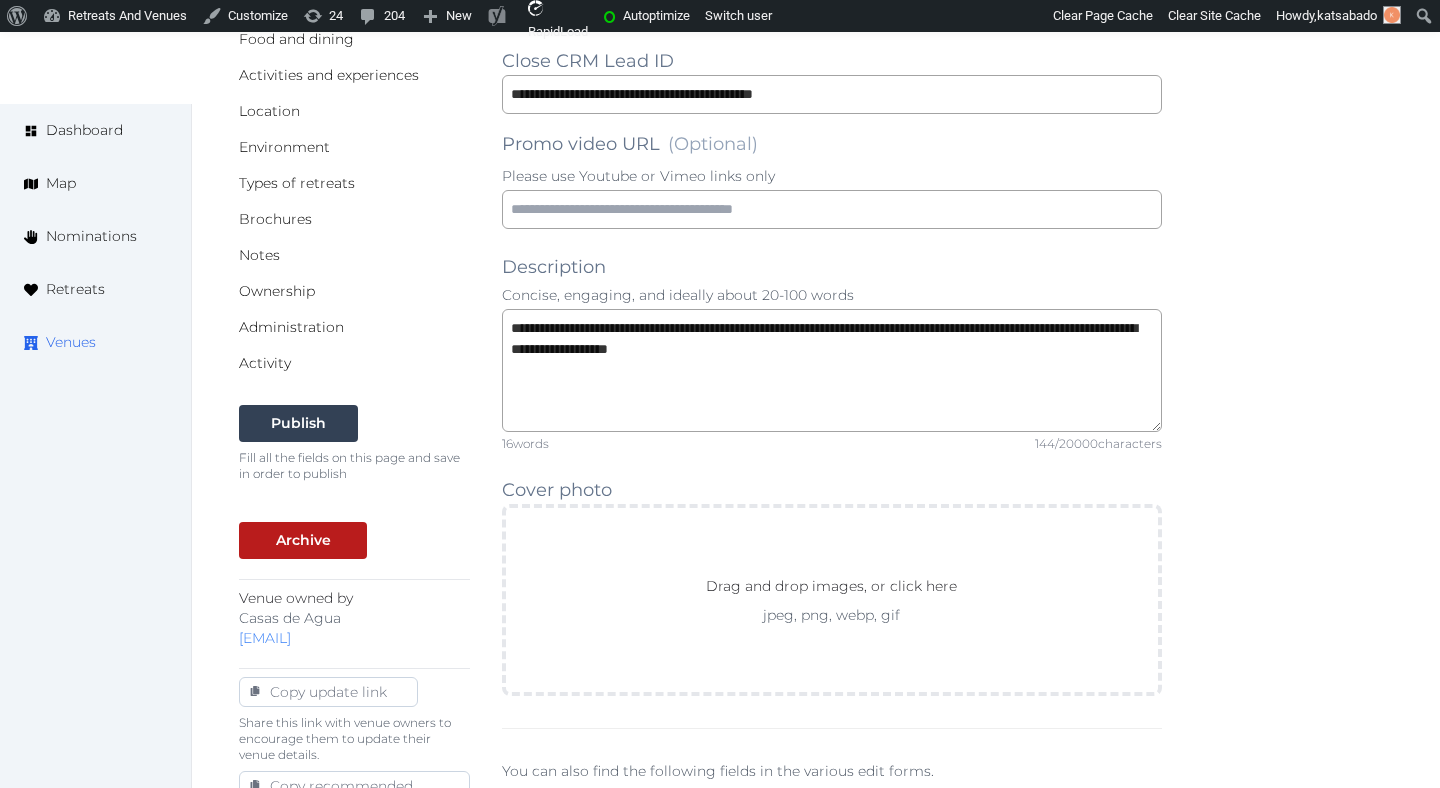 click on "Venues" at bounding box center [71, 342] 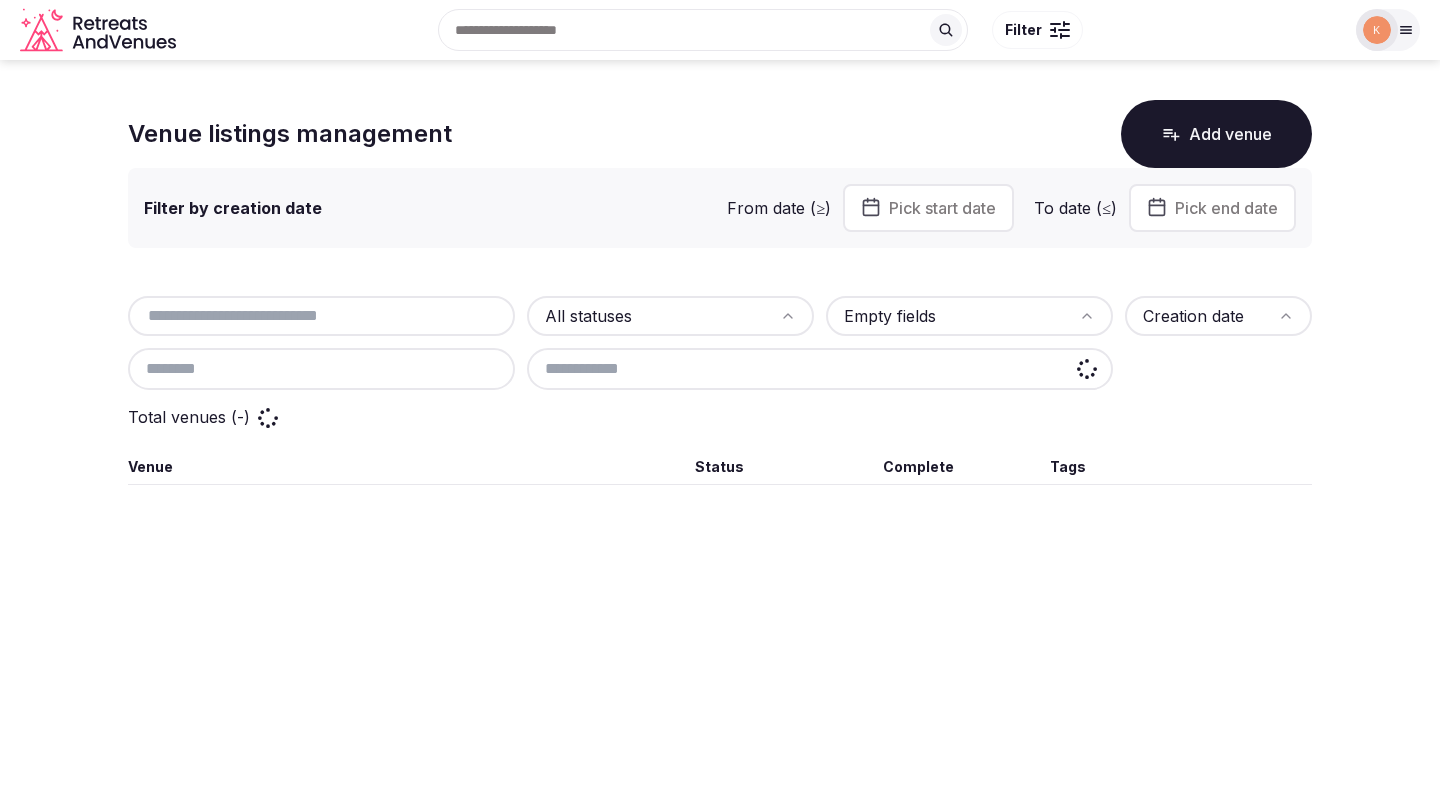 scroll, scrollTop: 0, scrollLeft: 0, axis: both 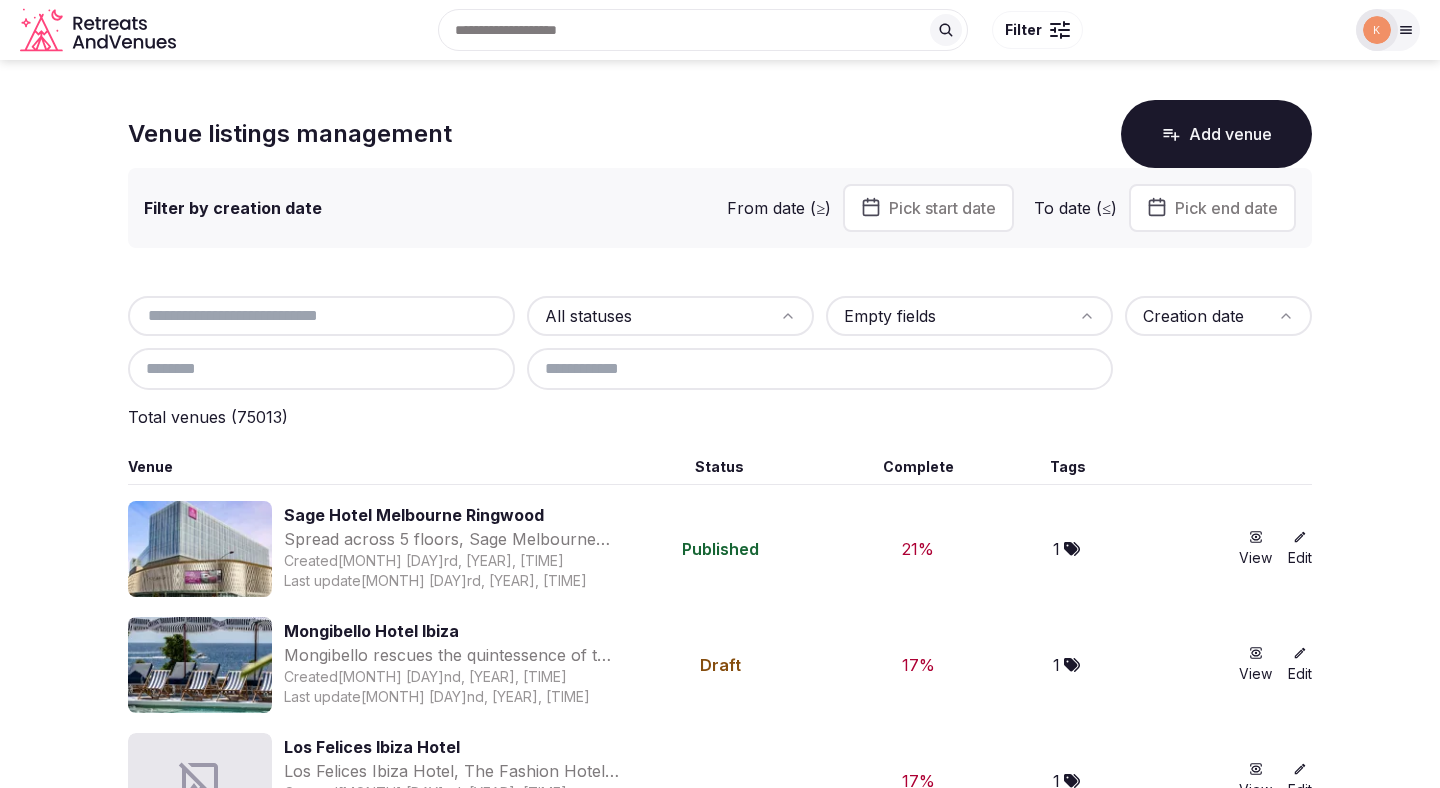 click at bounding box center [321, 316] 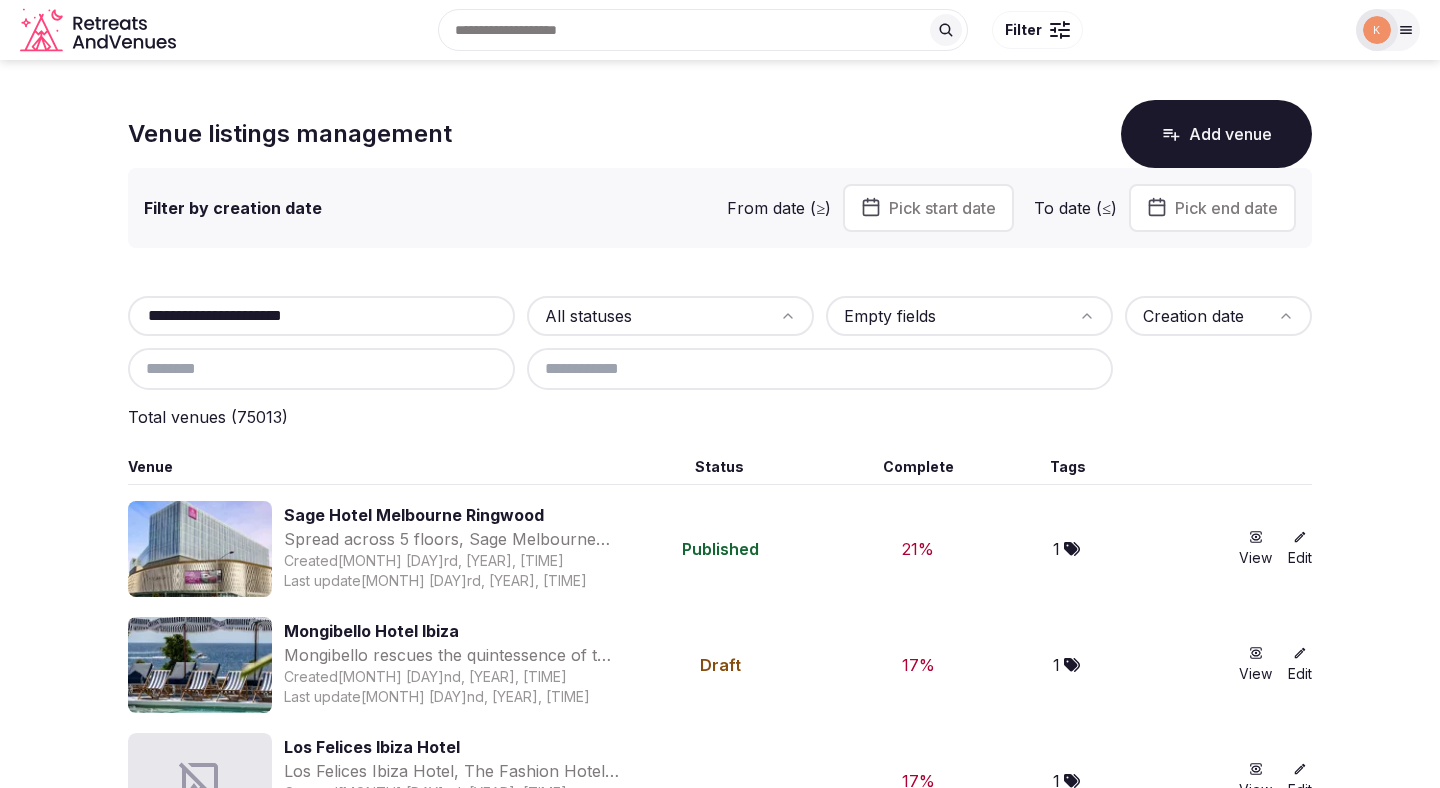 type on "**********" 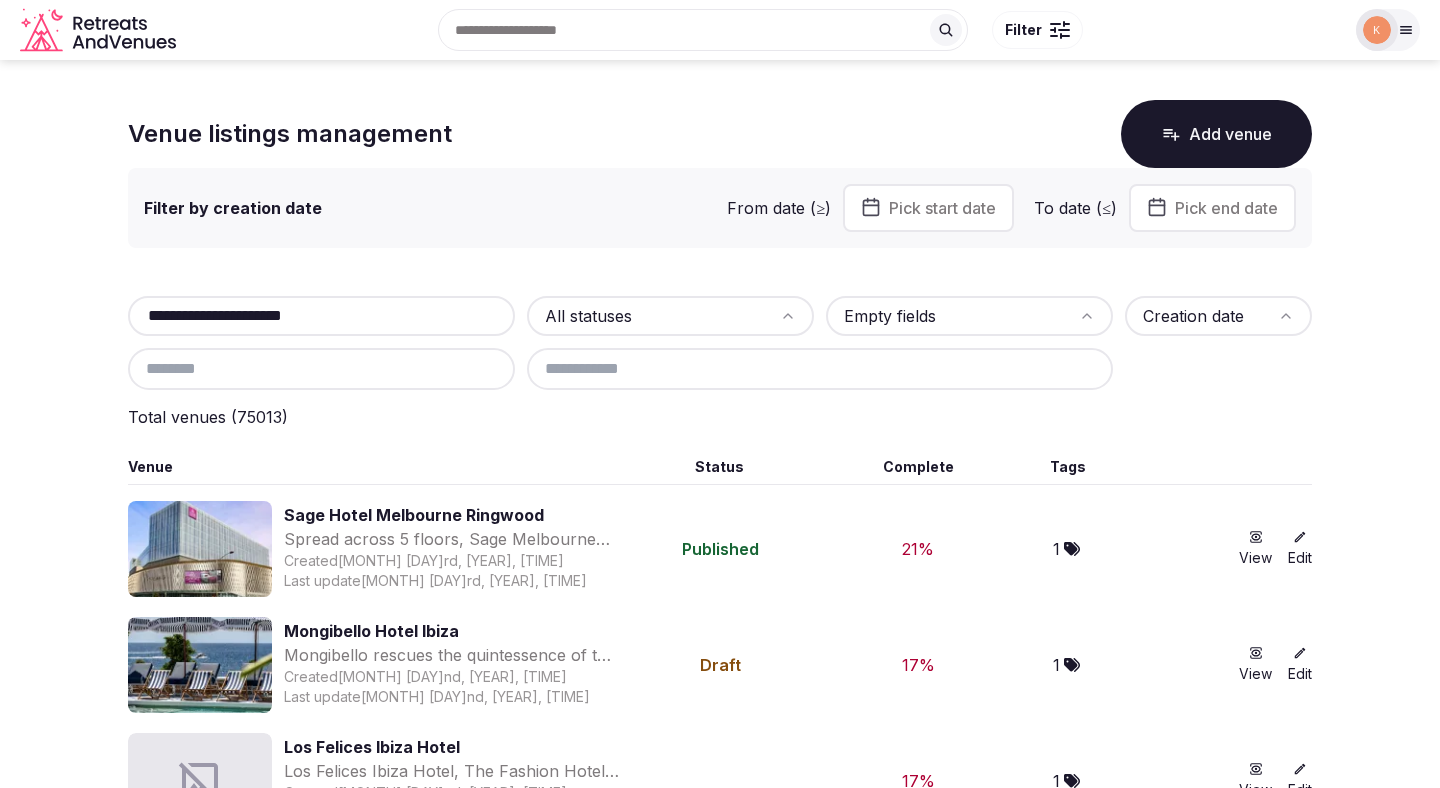 click on "**********" at bounding box center [321, 316] 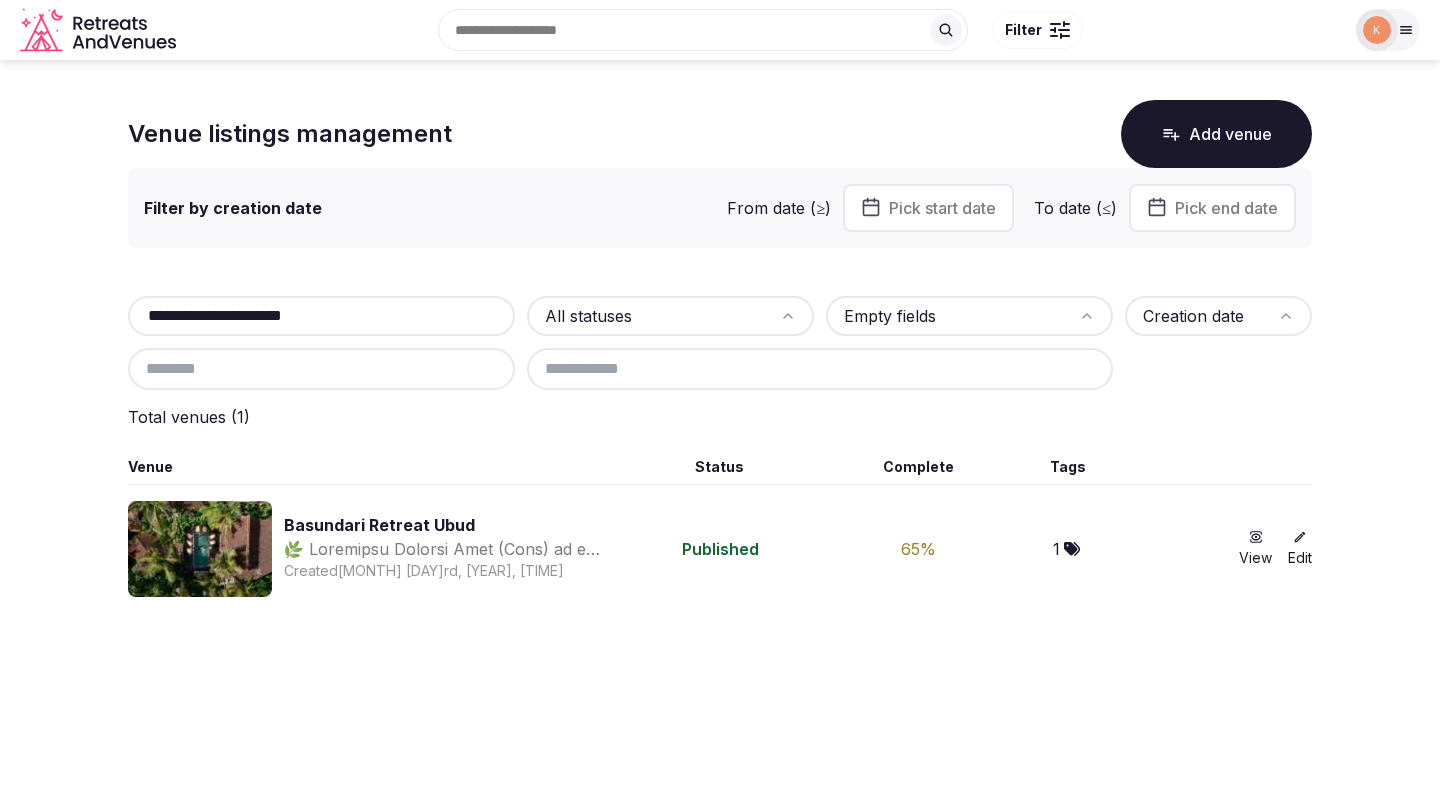 click on "Basundari Retreat Ubud" at bounding box center (451, 525) 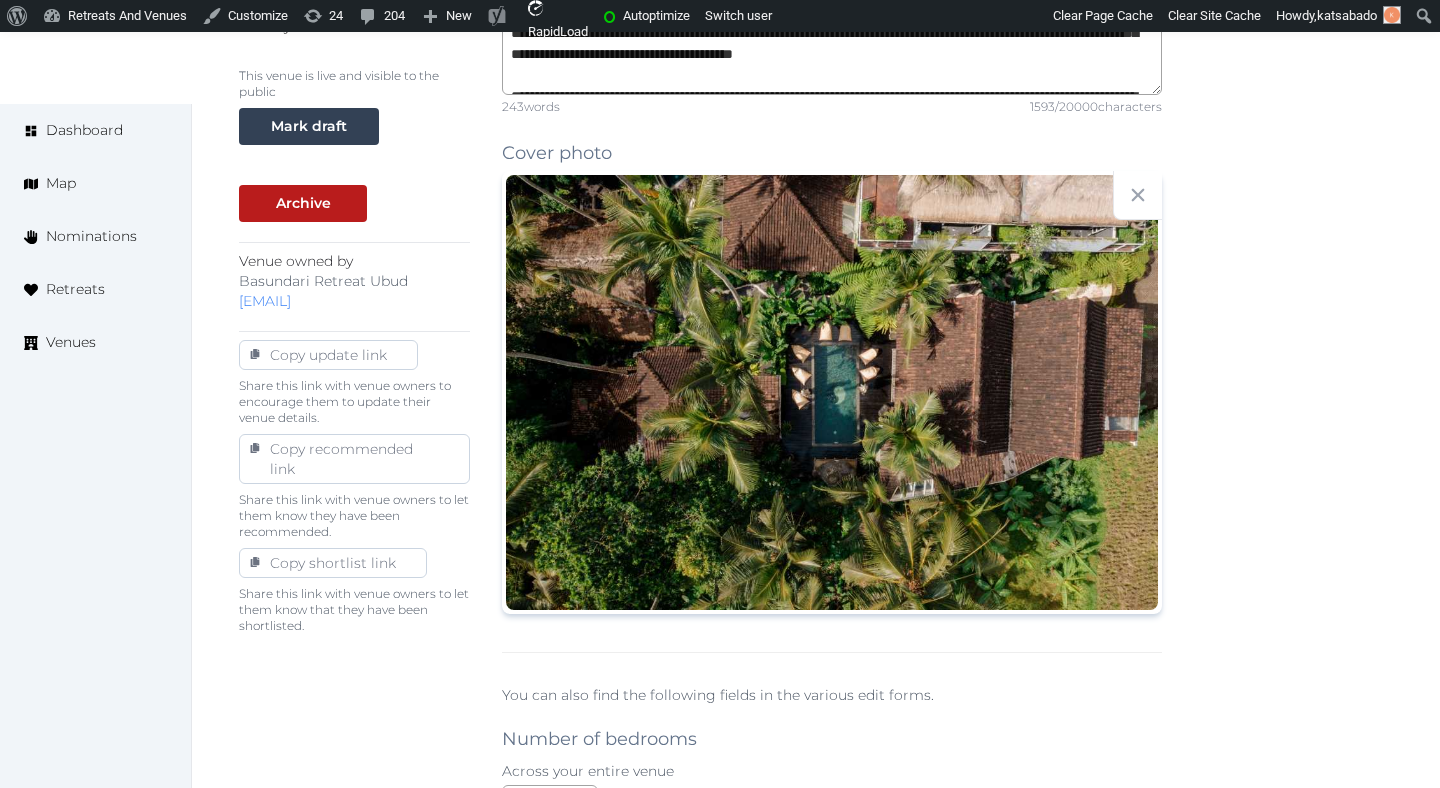 scroll, scrollTop: 761, scrollLeft: 0, axis: vertical 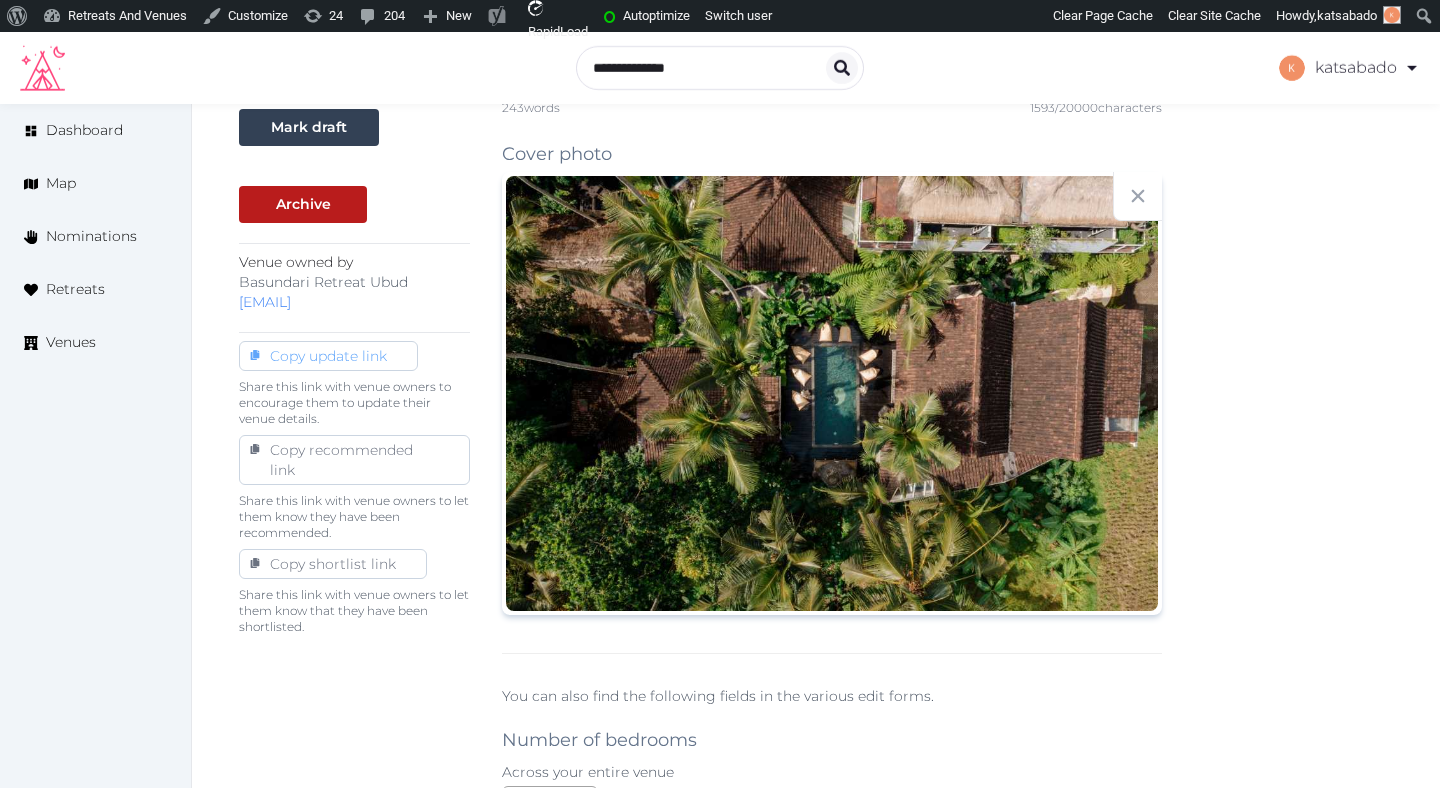 click on "Copy update link" at bounding box center (328, 356) 